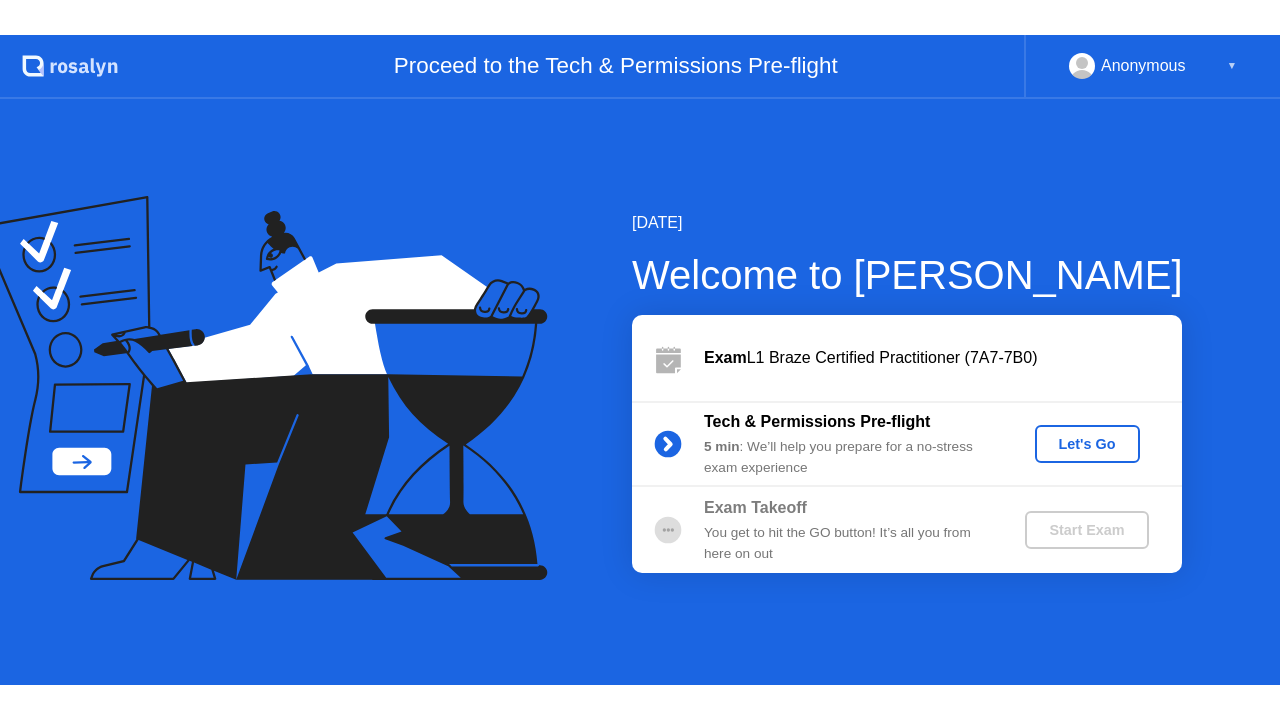 scroll, scrollTop: 0, scrollLeft: 0, axis: both 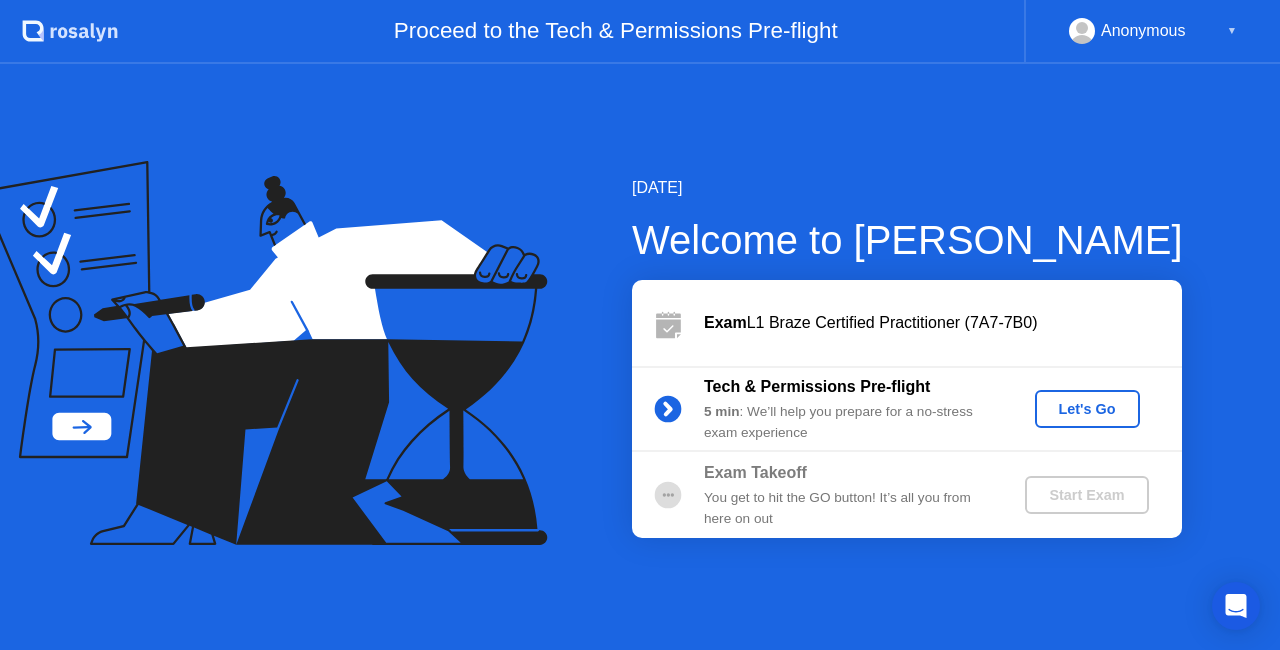 click on "Let's Go" 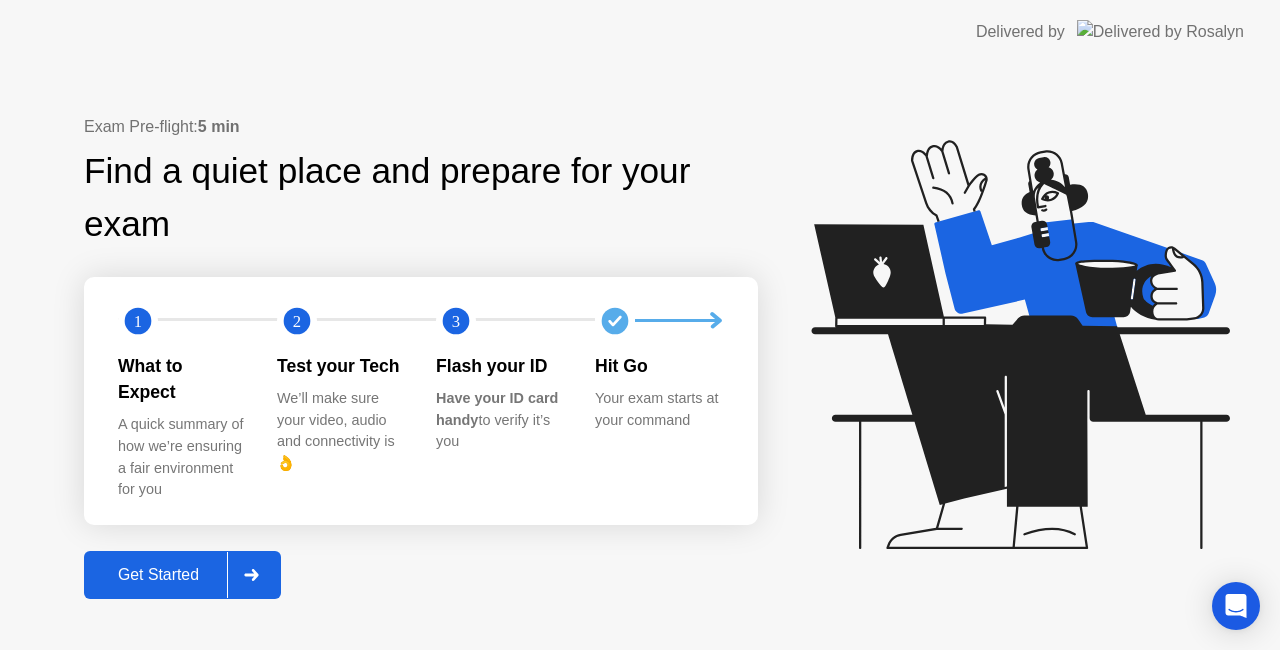 click on "Get Started" 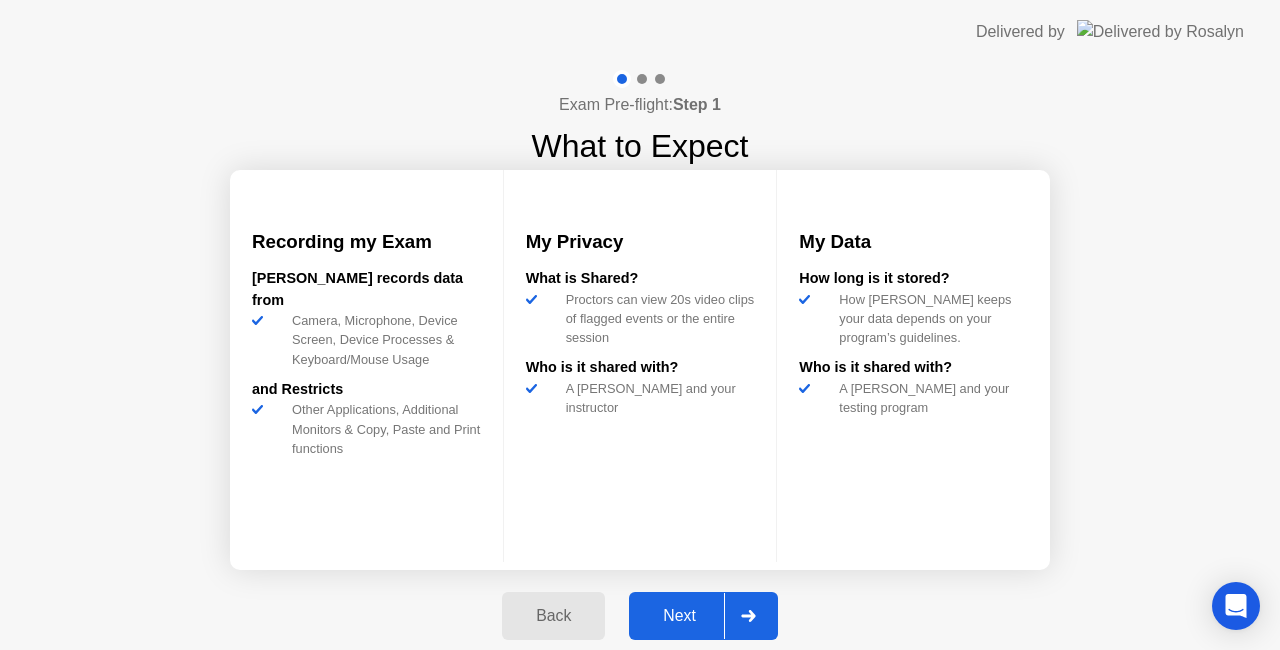 click on "Next" 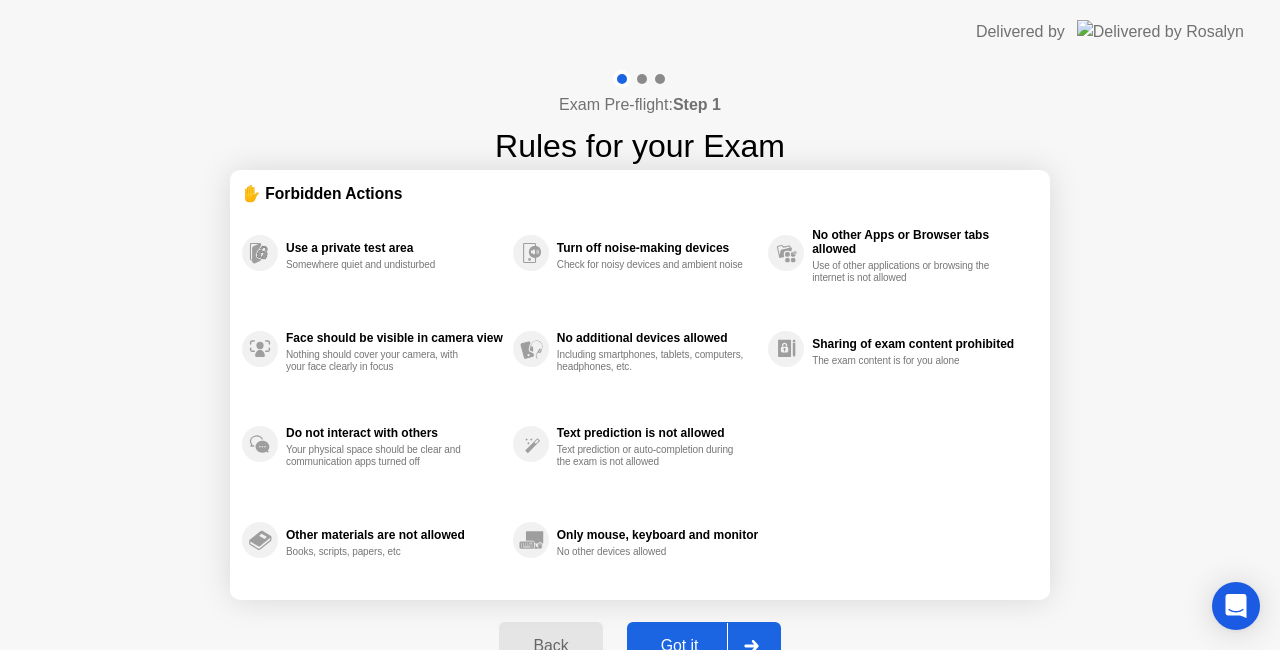 click on "Got it" 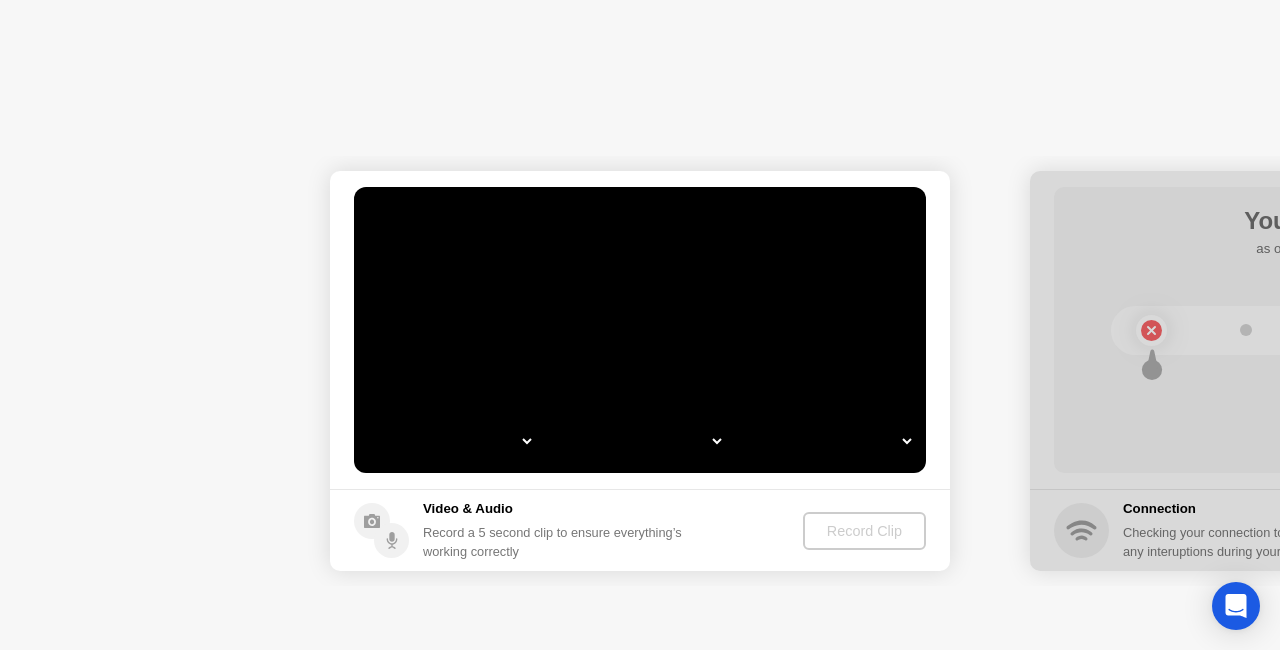 select on "*" 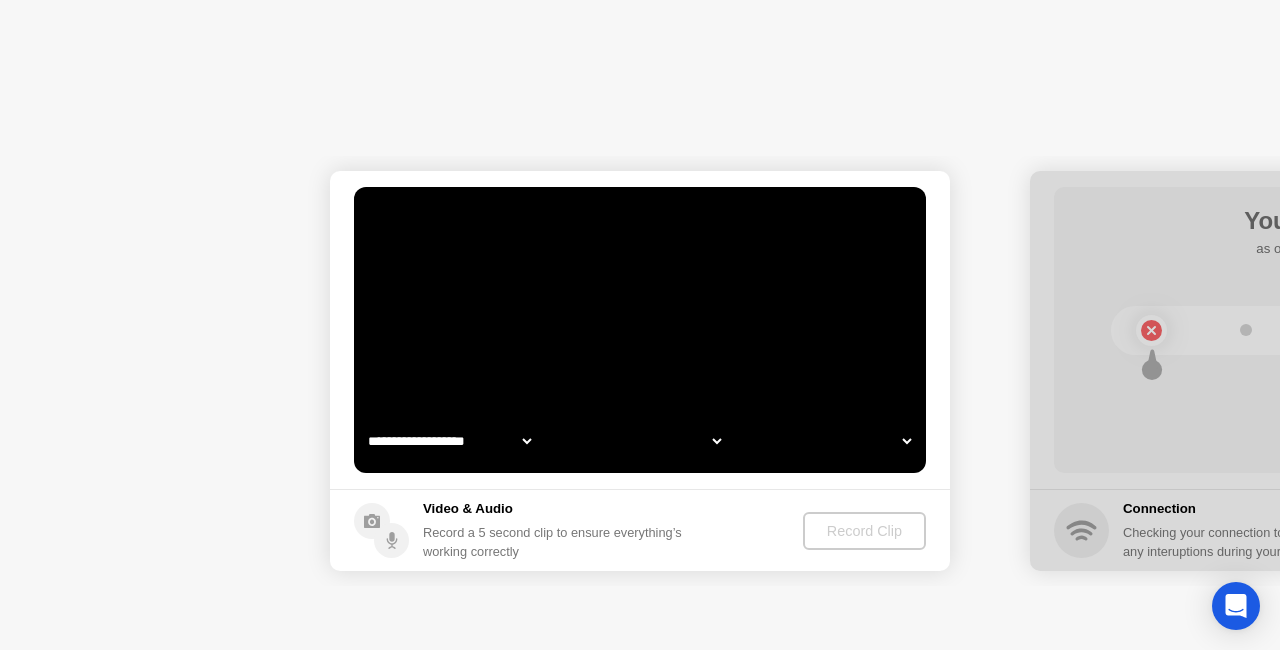select on "*" 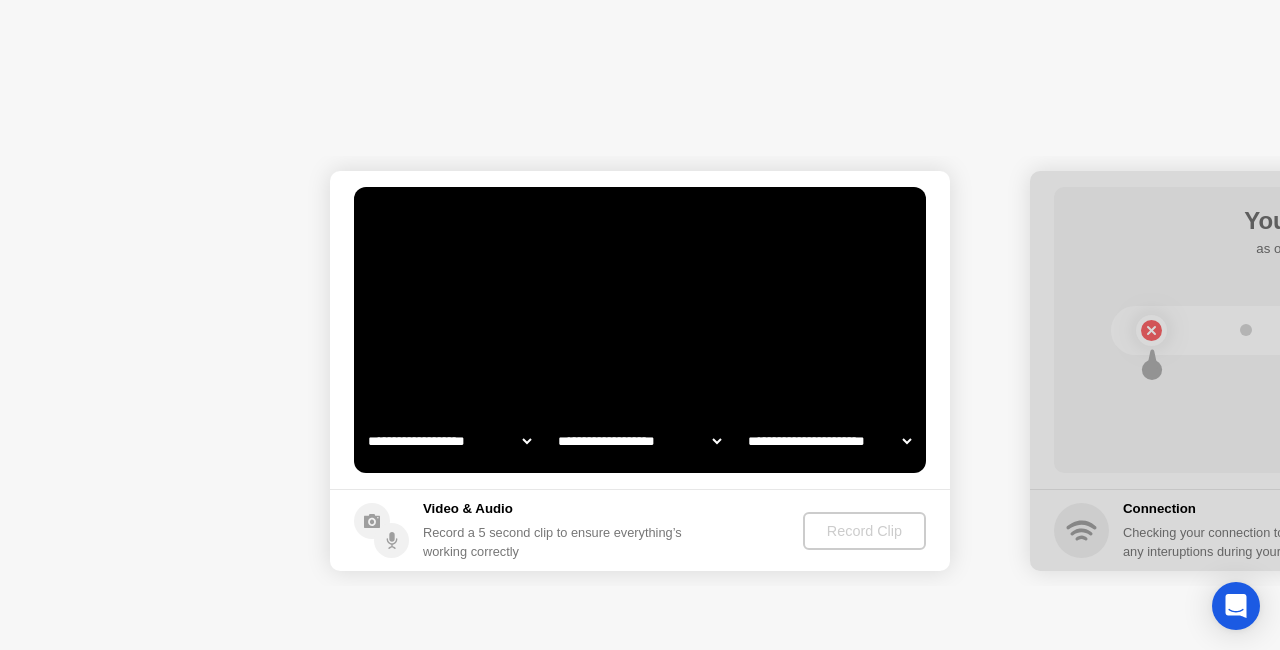 select on "**********" 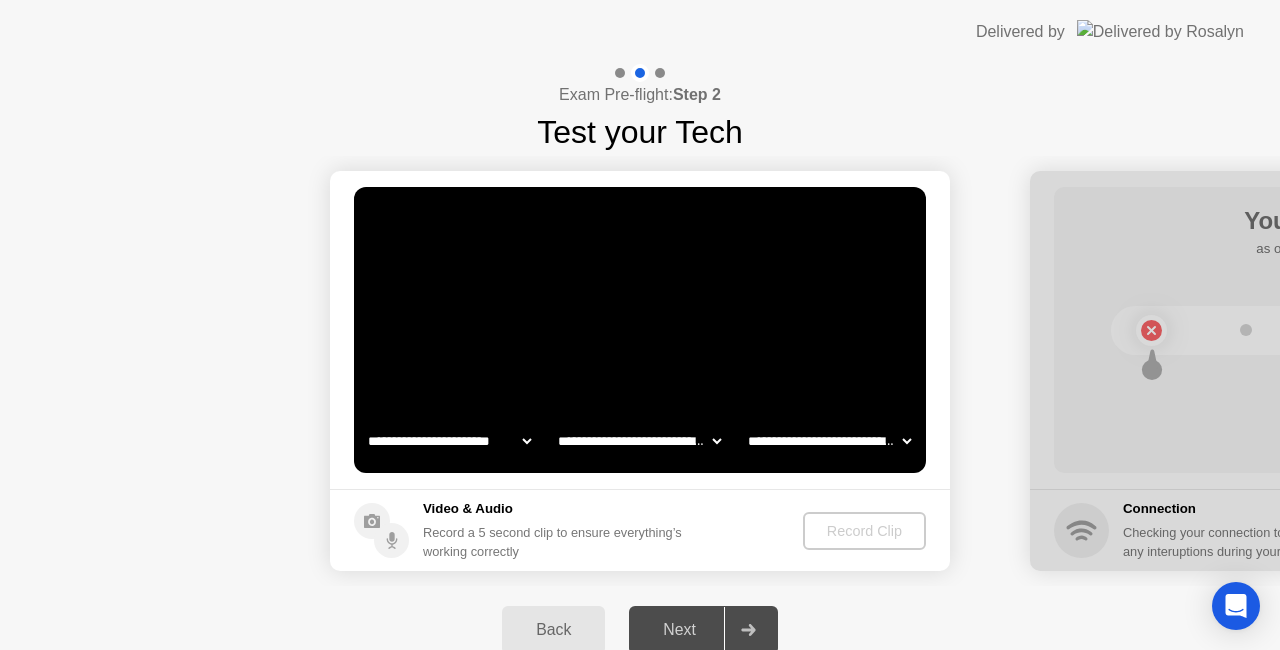 click on "**********" 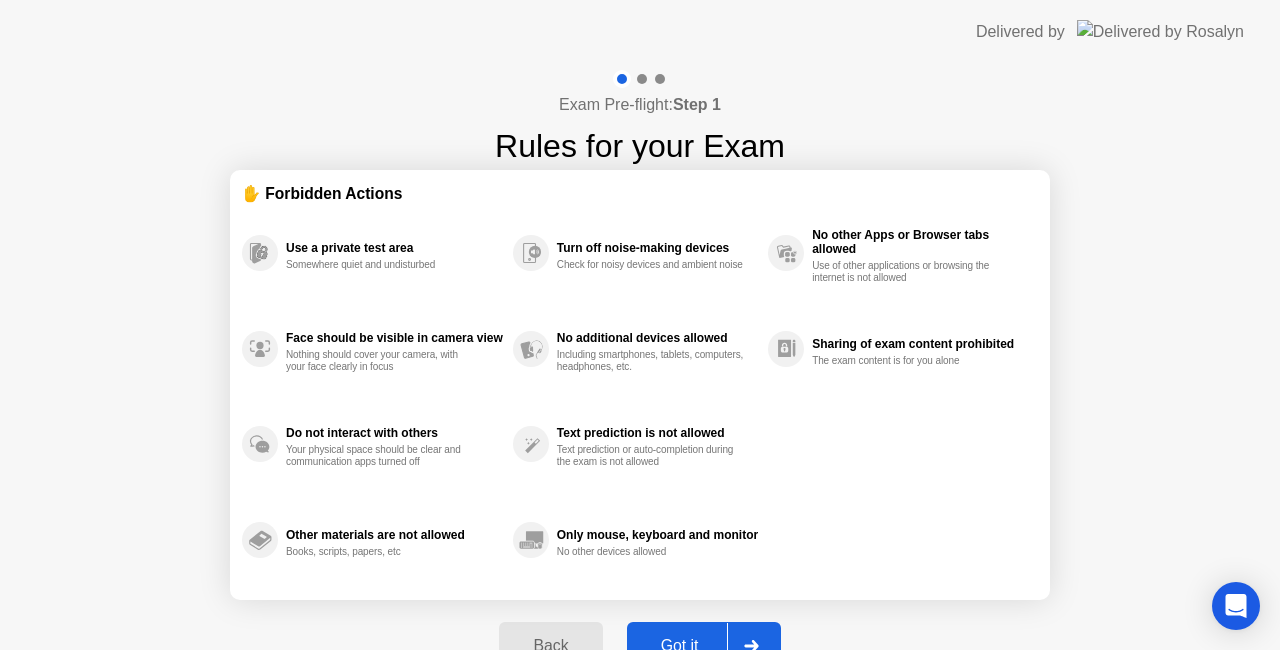 click on "Got it" 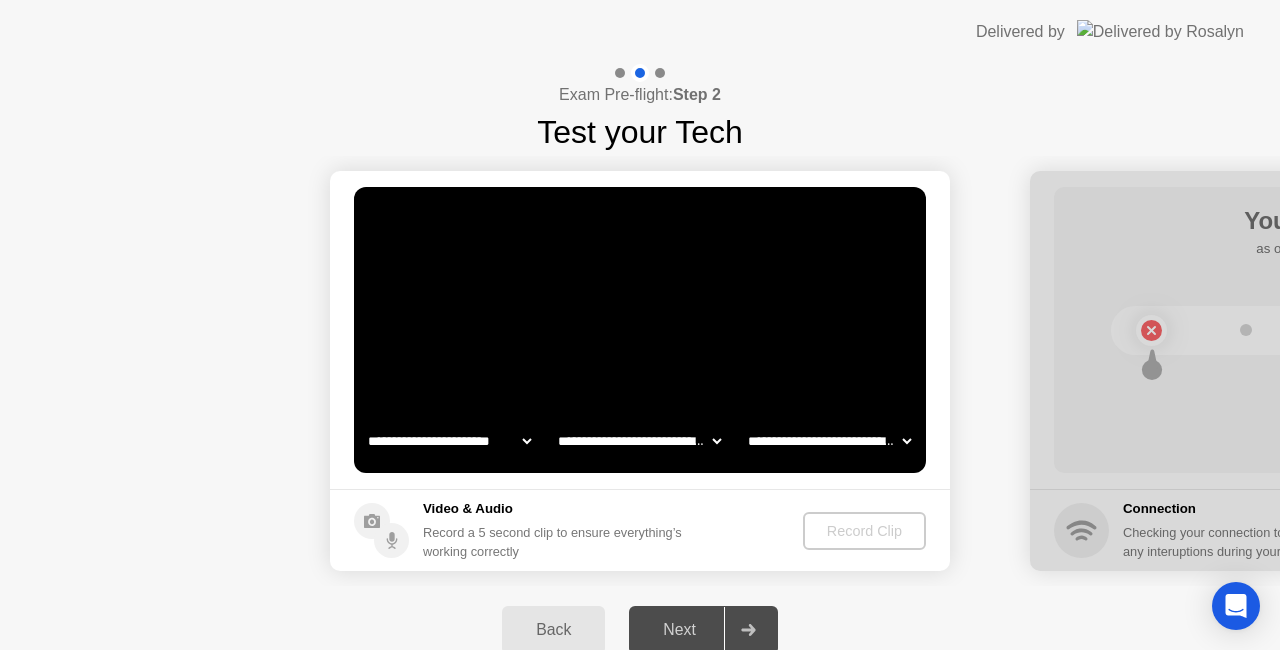 click on "**********" 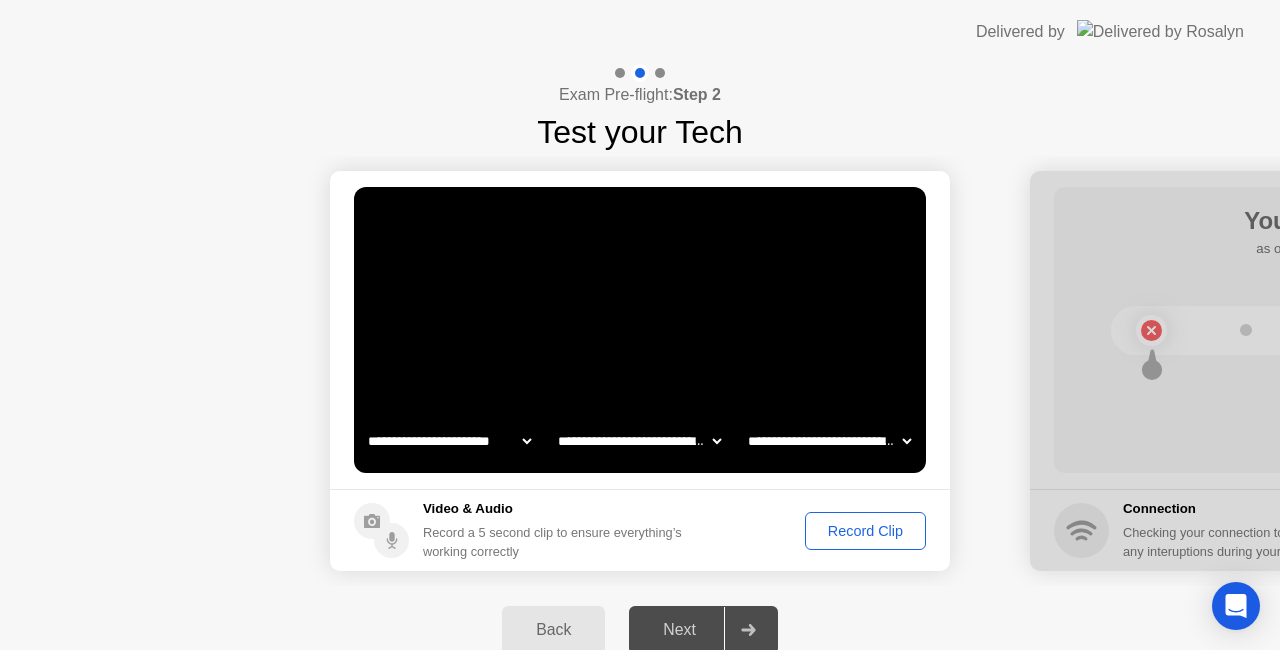 click on "**********" 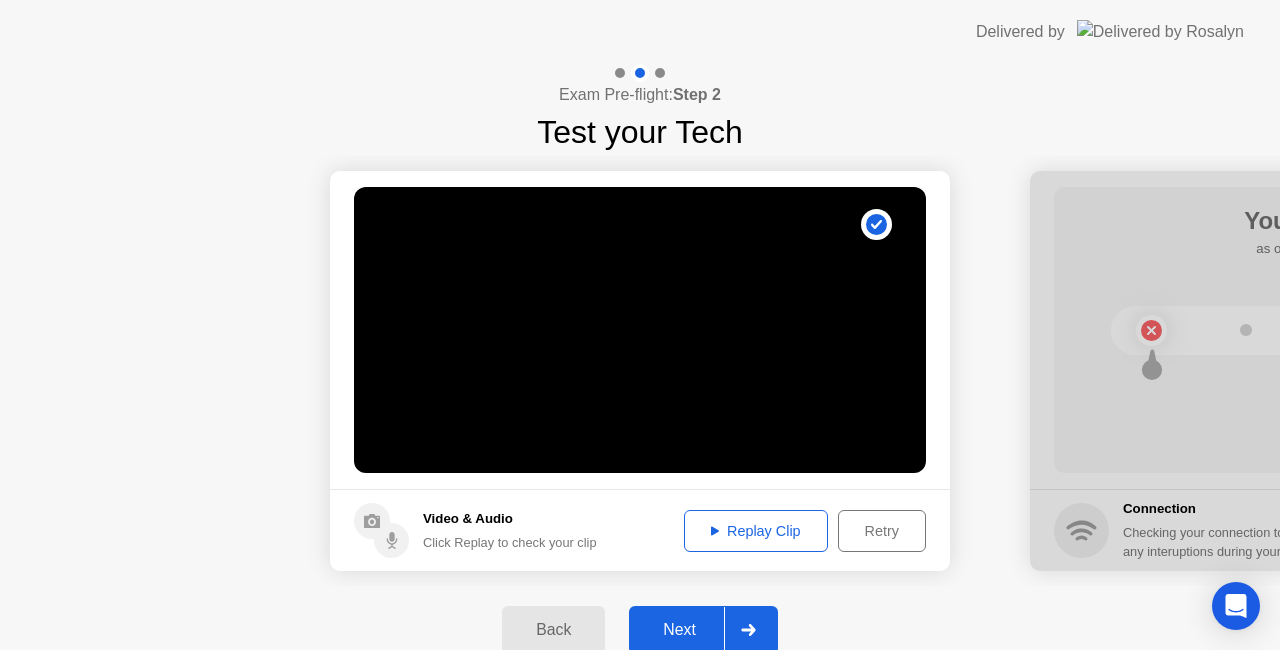 click on "Next" 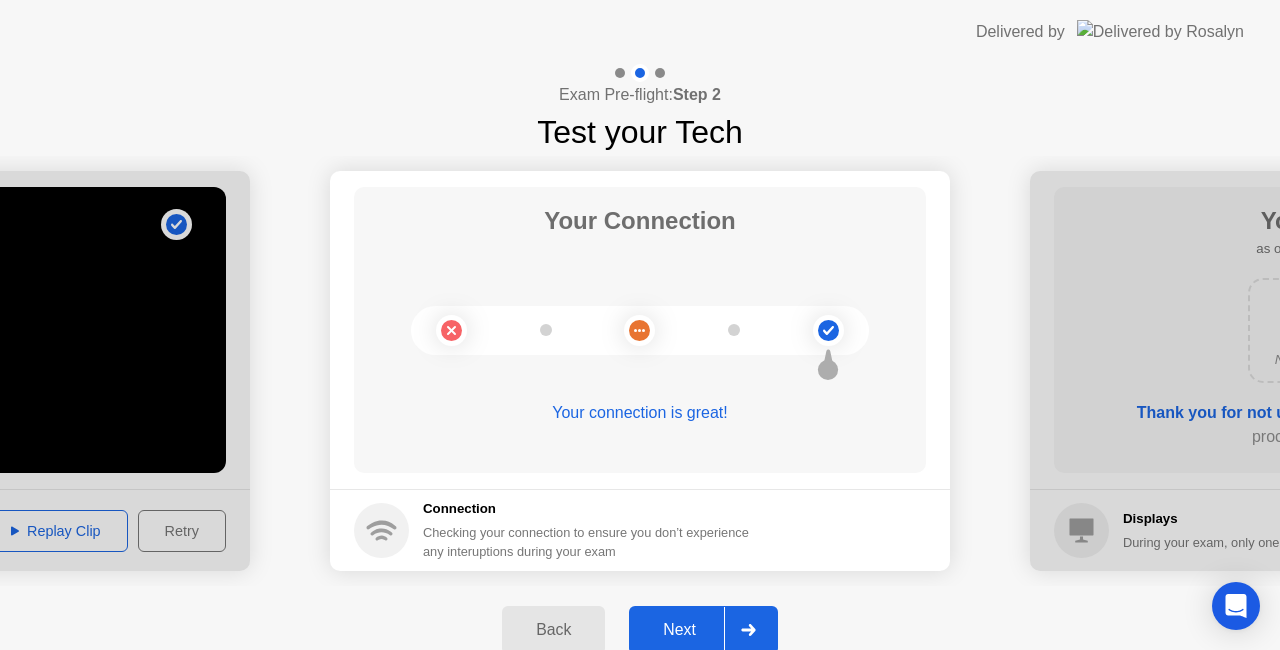 click on "Next" 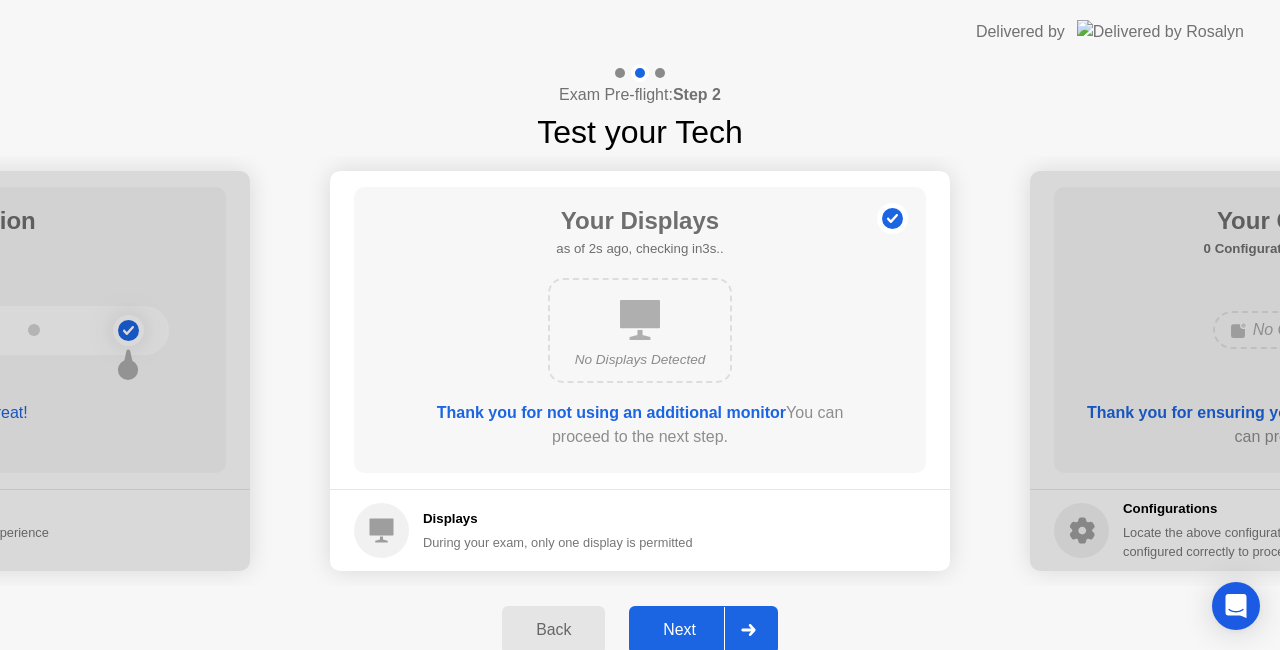 click on "Next" 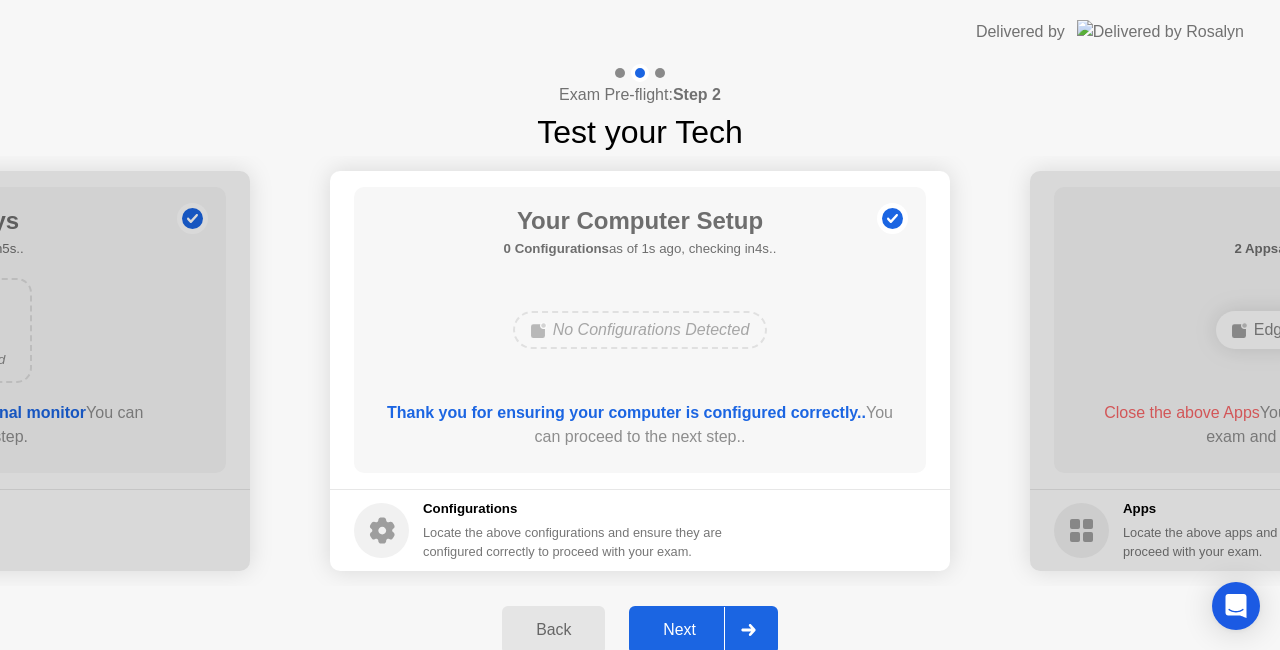 click on "Next" 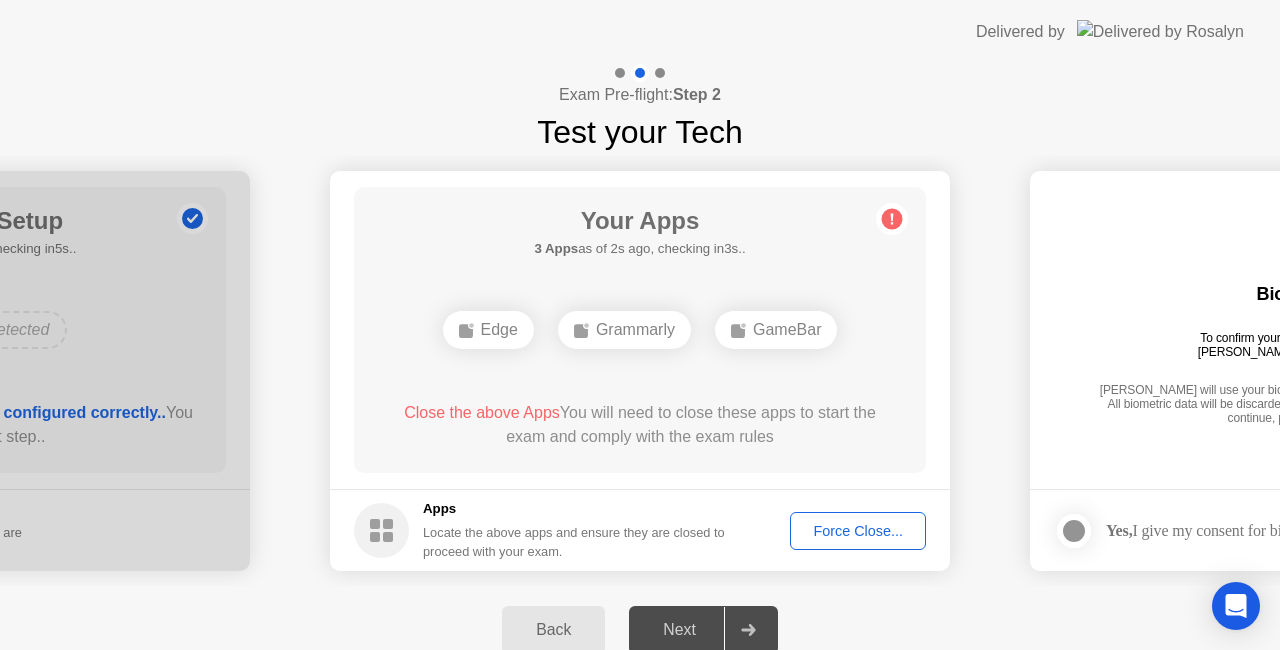 click on "Grammarly" 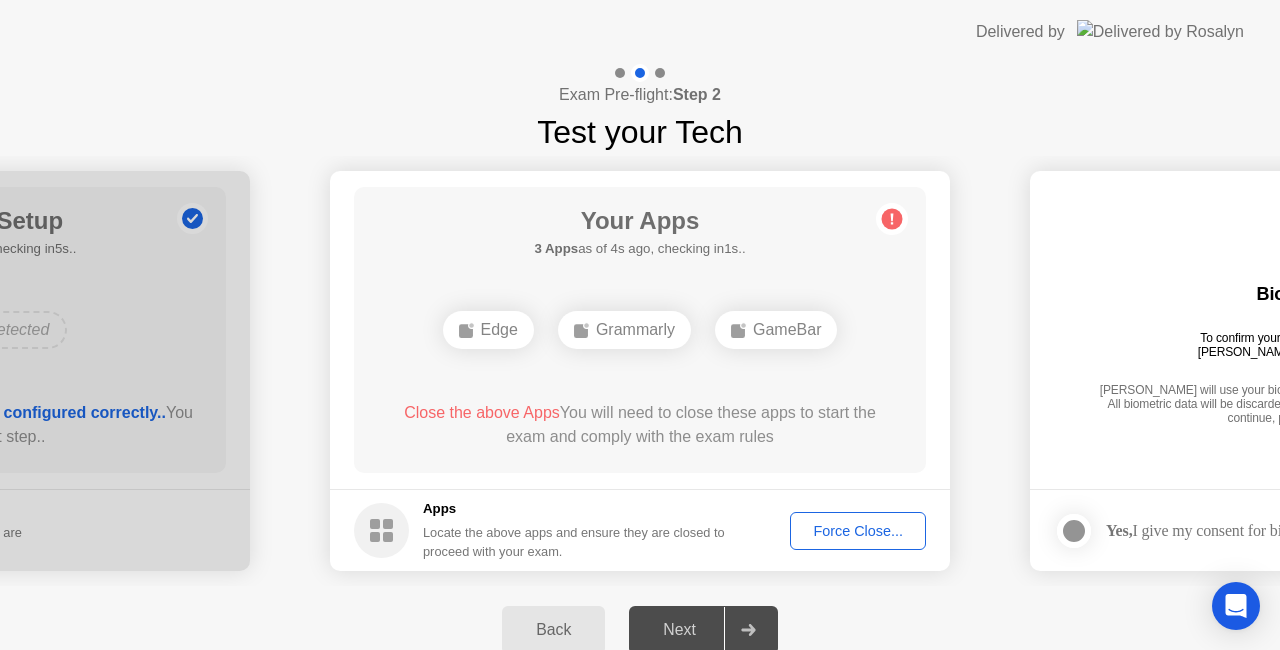 click on "Force Close..." 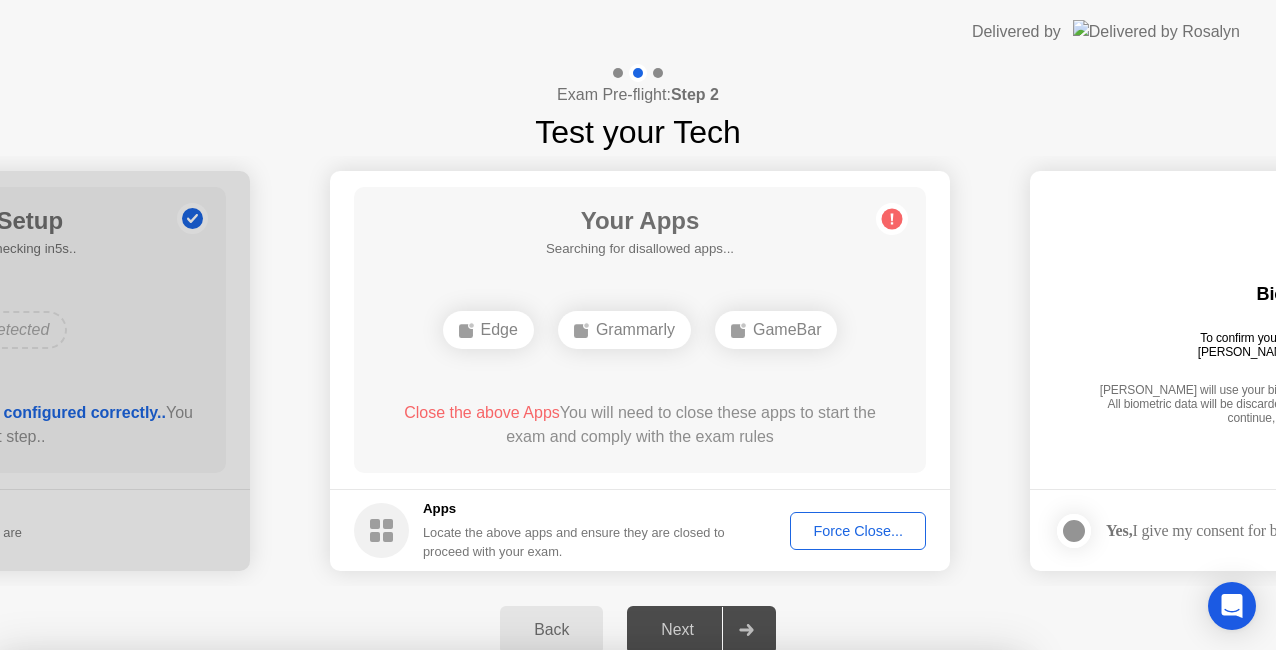 click on "Confirm" at bounding box center (577, 926) 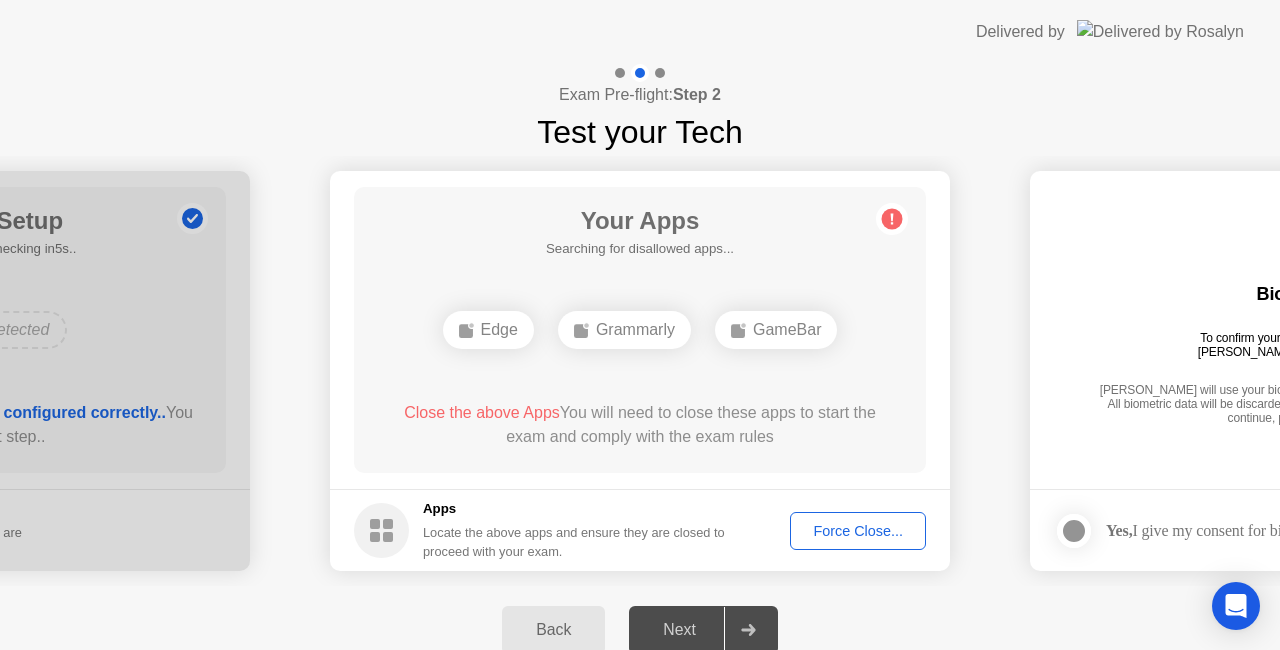 click on "Force Close..." 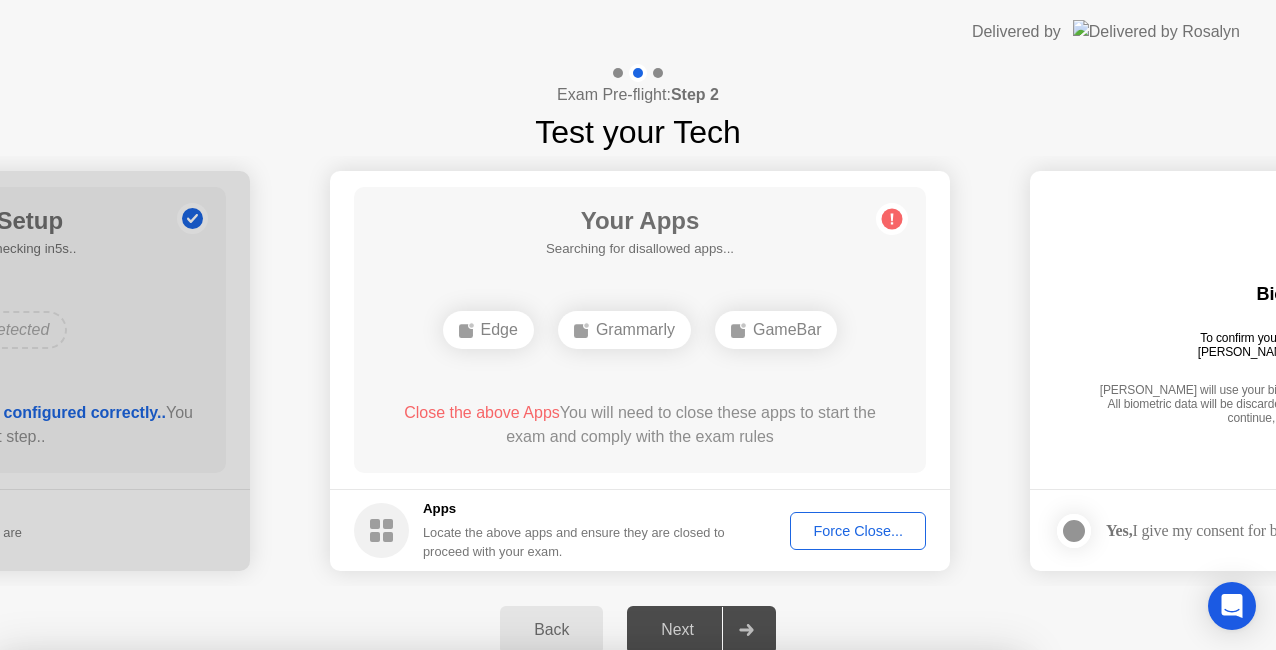 click on "Confirm" at bounding box center [577, 926] 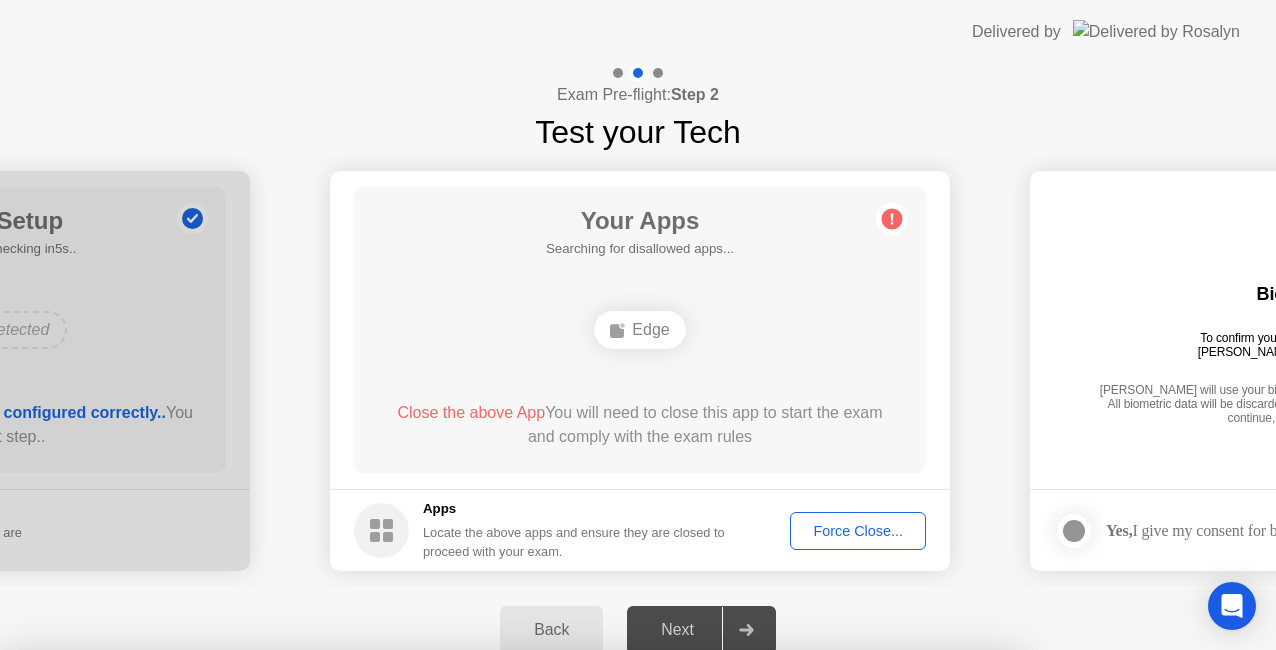 click on "Close" at bounding box center [429, 1165] 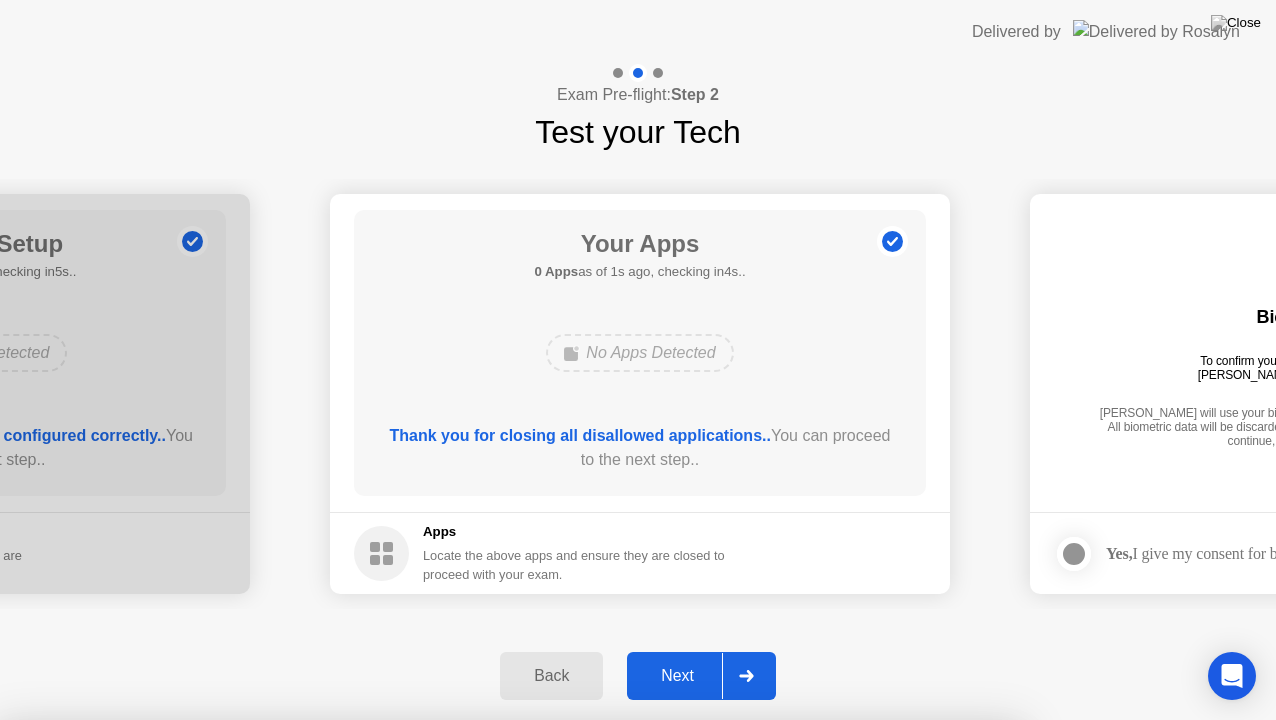 click on "Close" at bounding box center [429, 958] 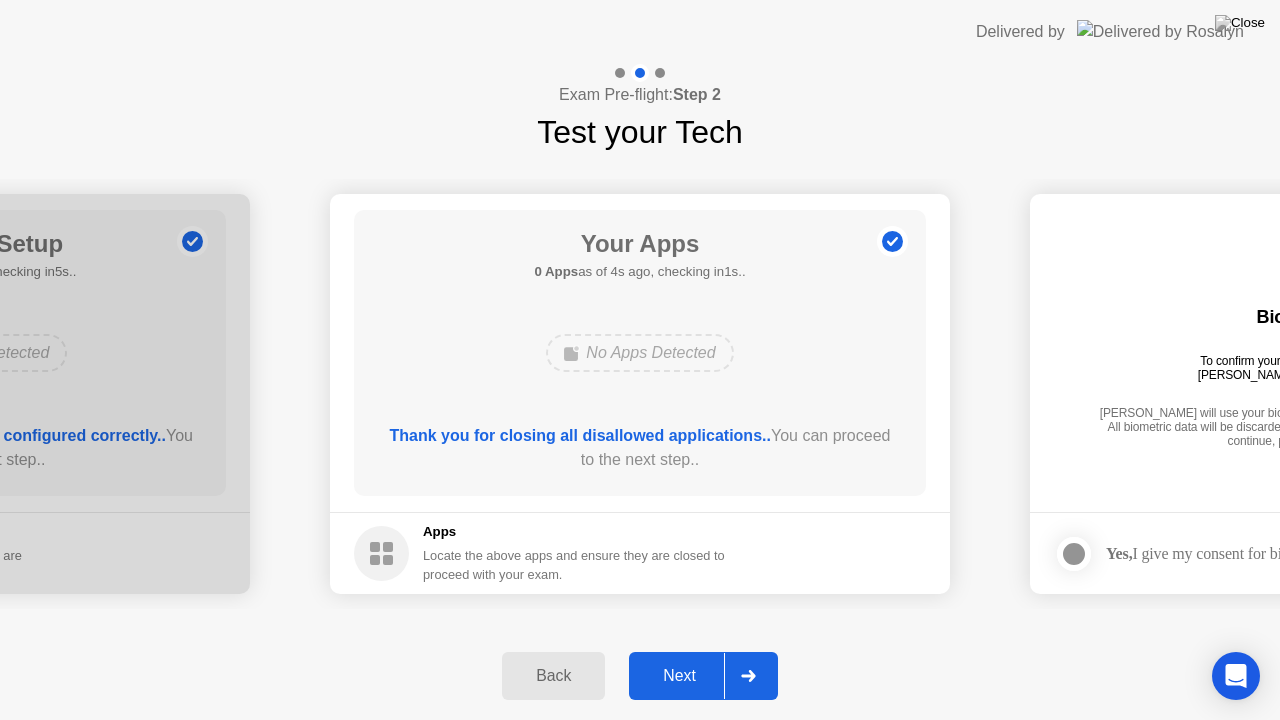 click on "Next" 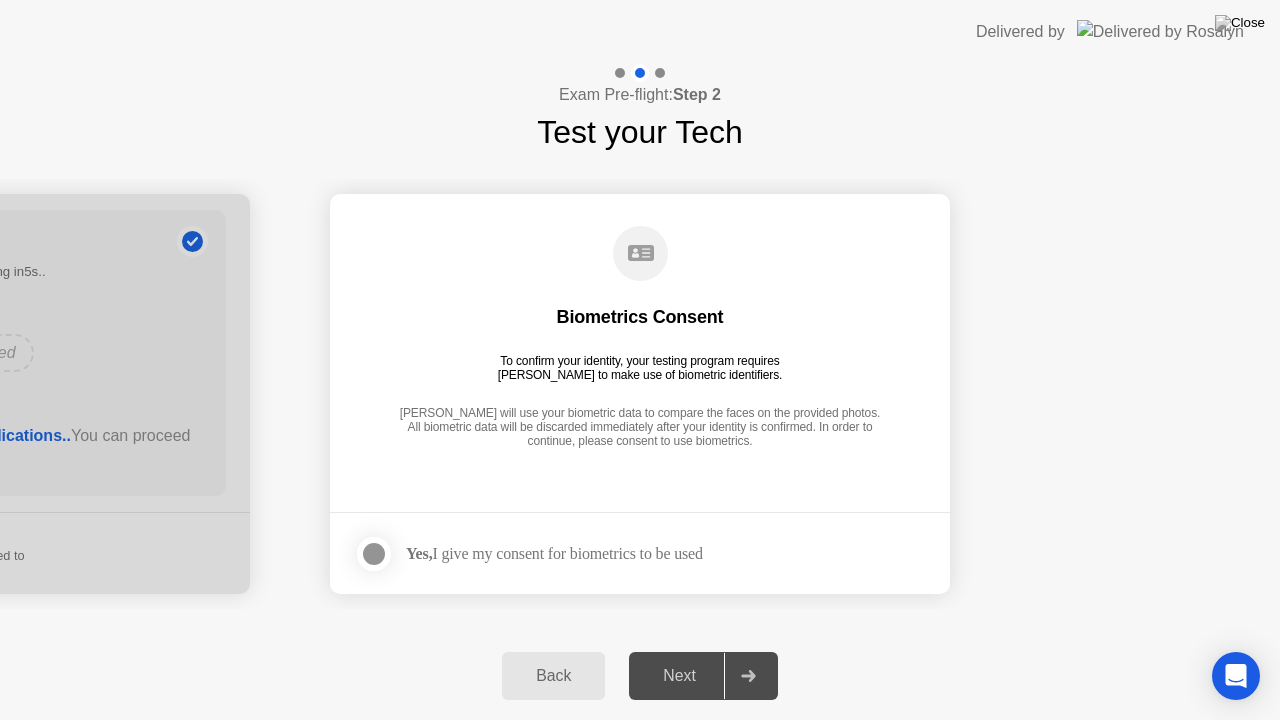 click on "Yes,  I give my consent for biometrics to be used" 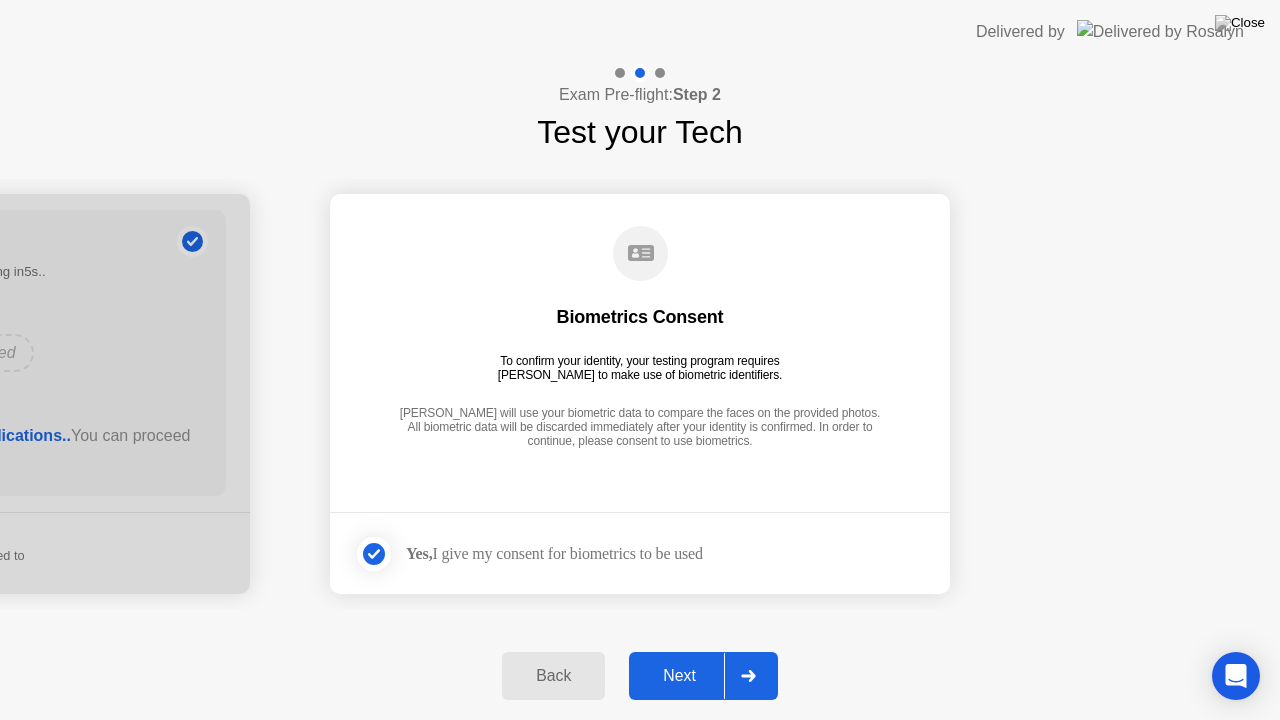 click on "Next" 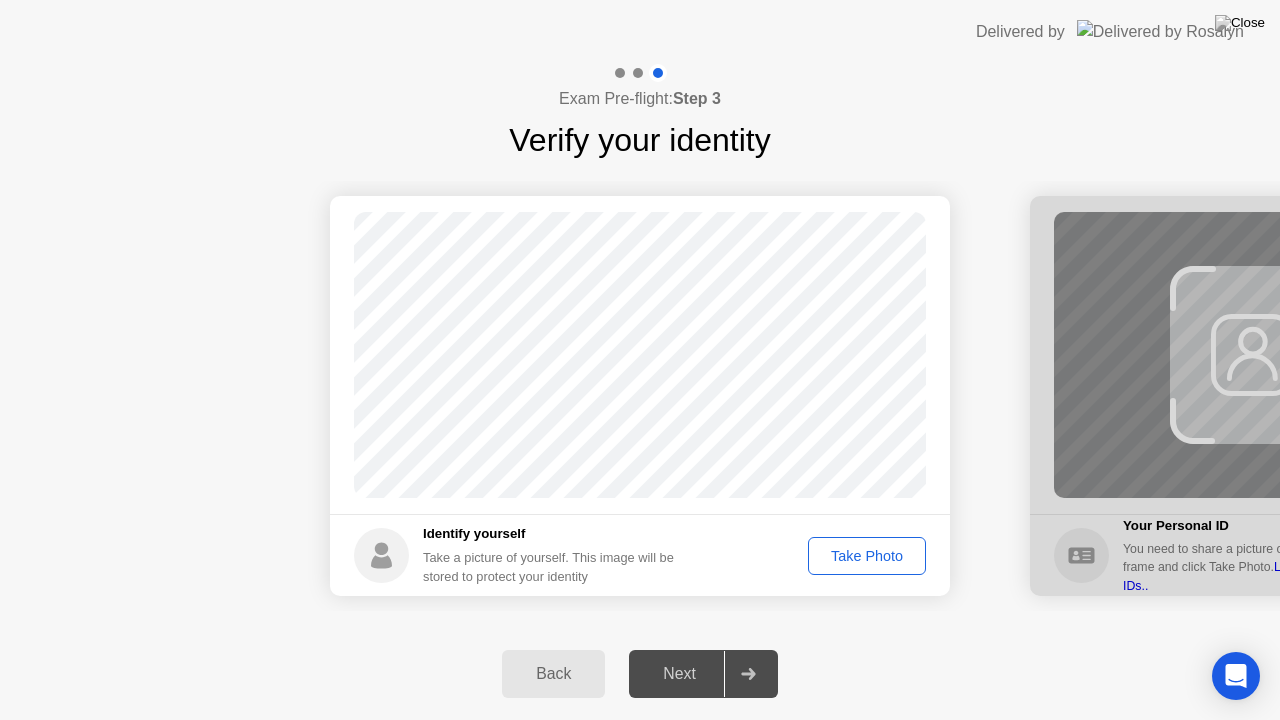 click on "Take Photo" 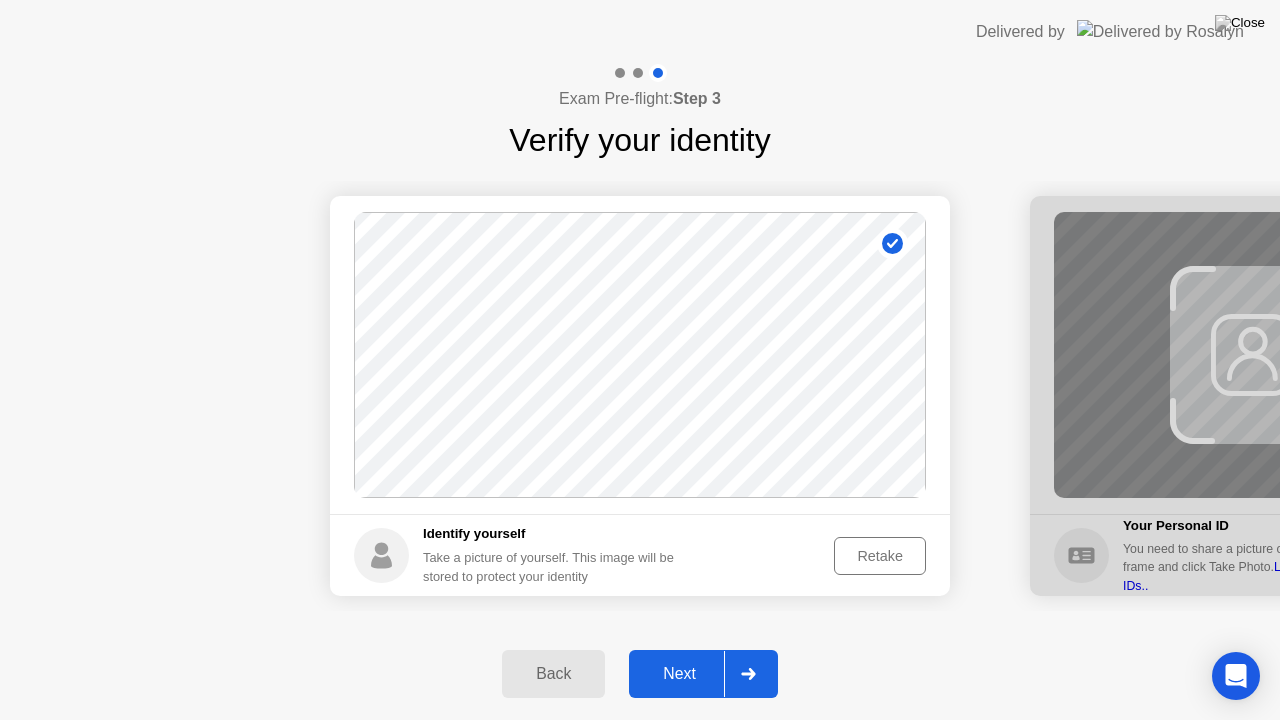 click on "Next" 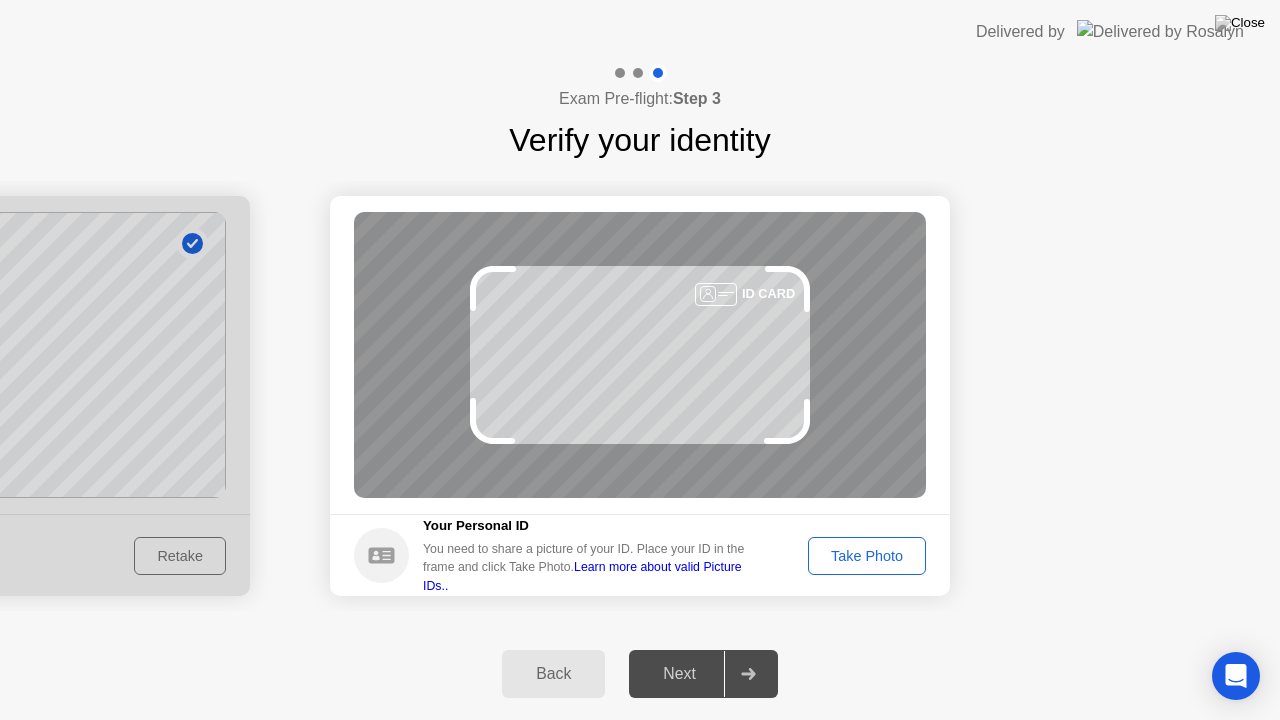 click on "Take Photo" 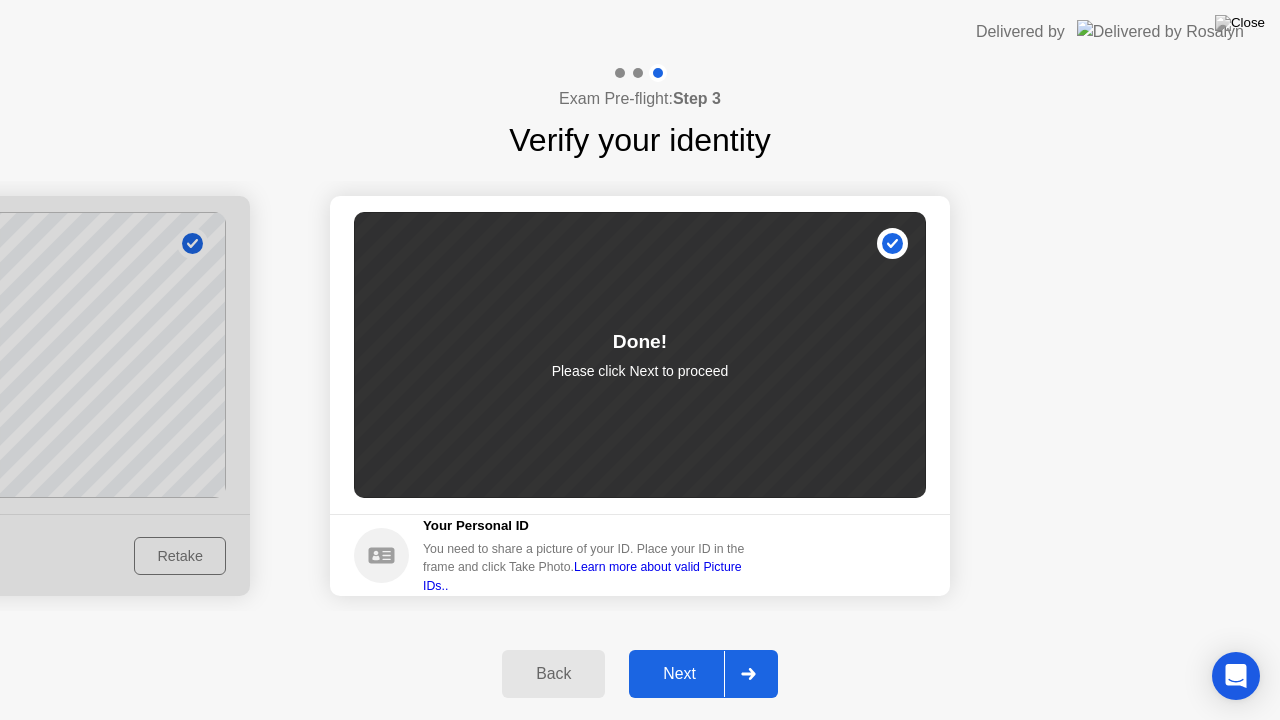 click on "Next" 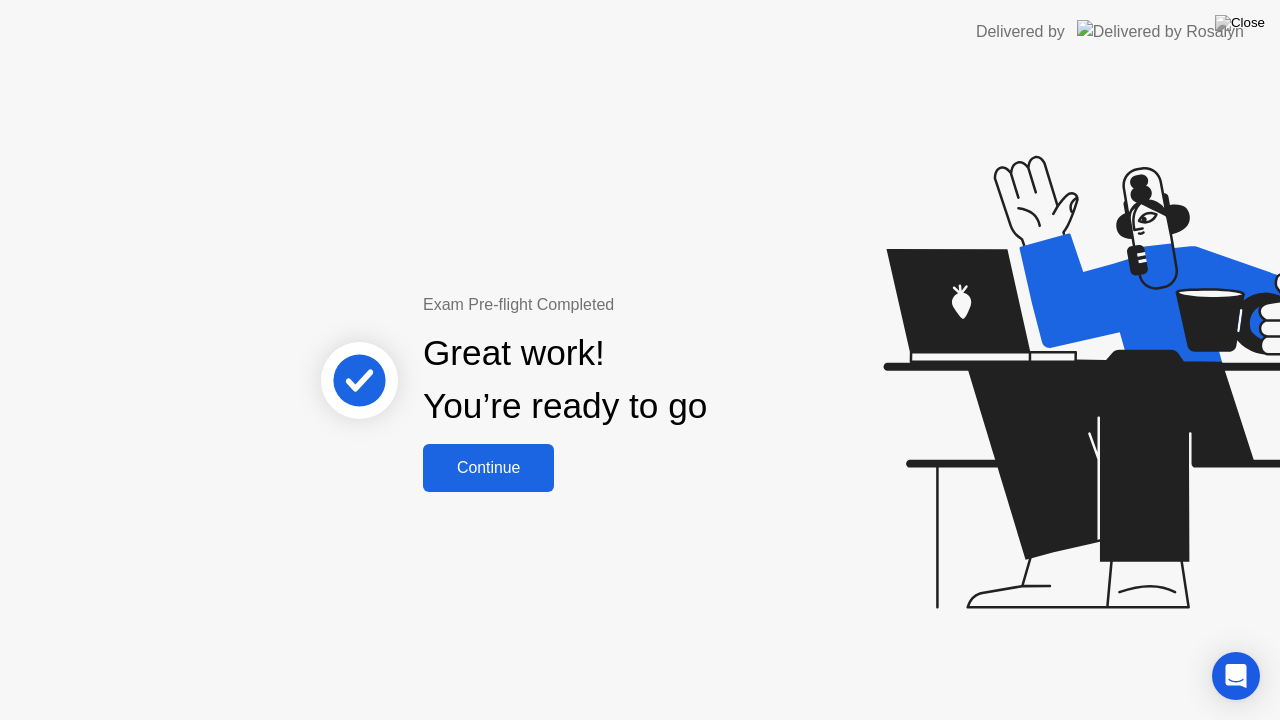 click on "Continue" 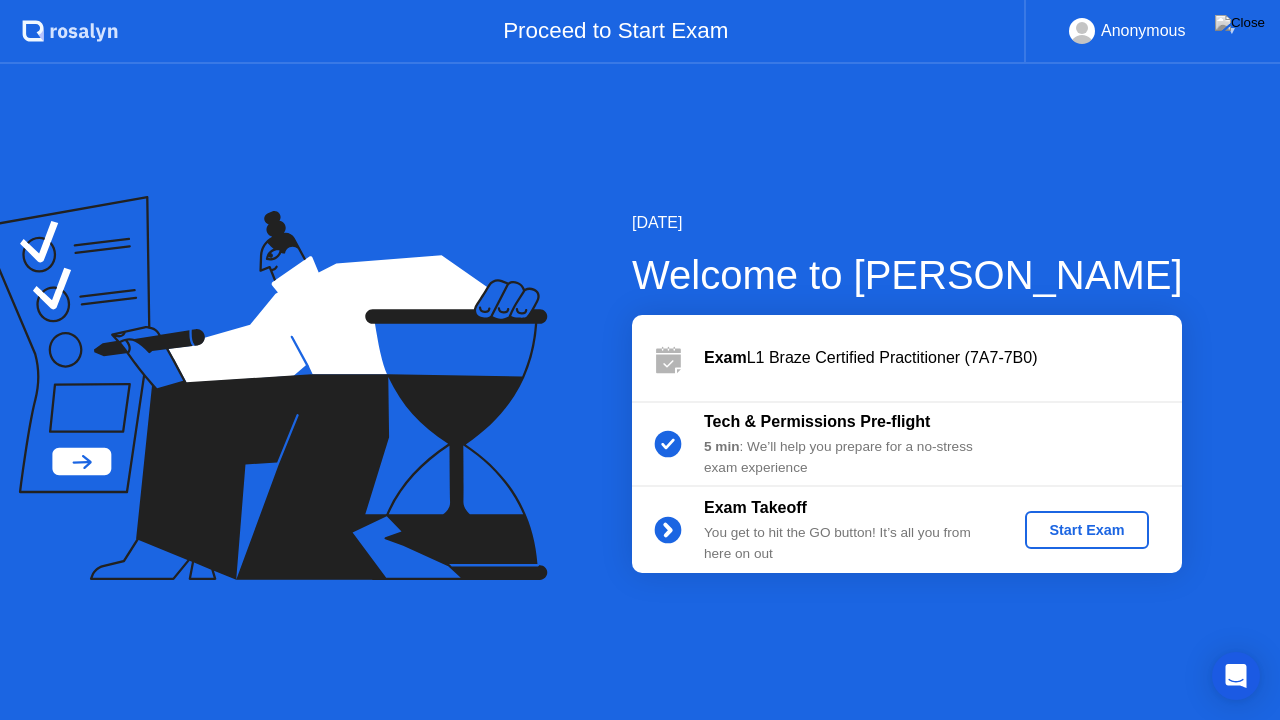 click on "Start Exam" 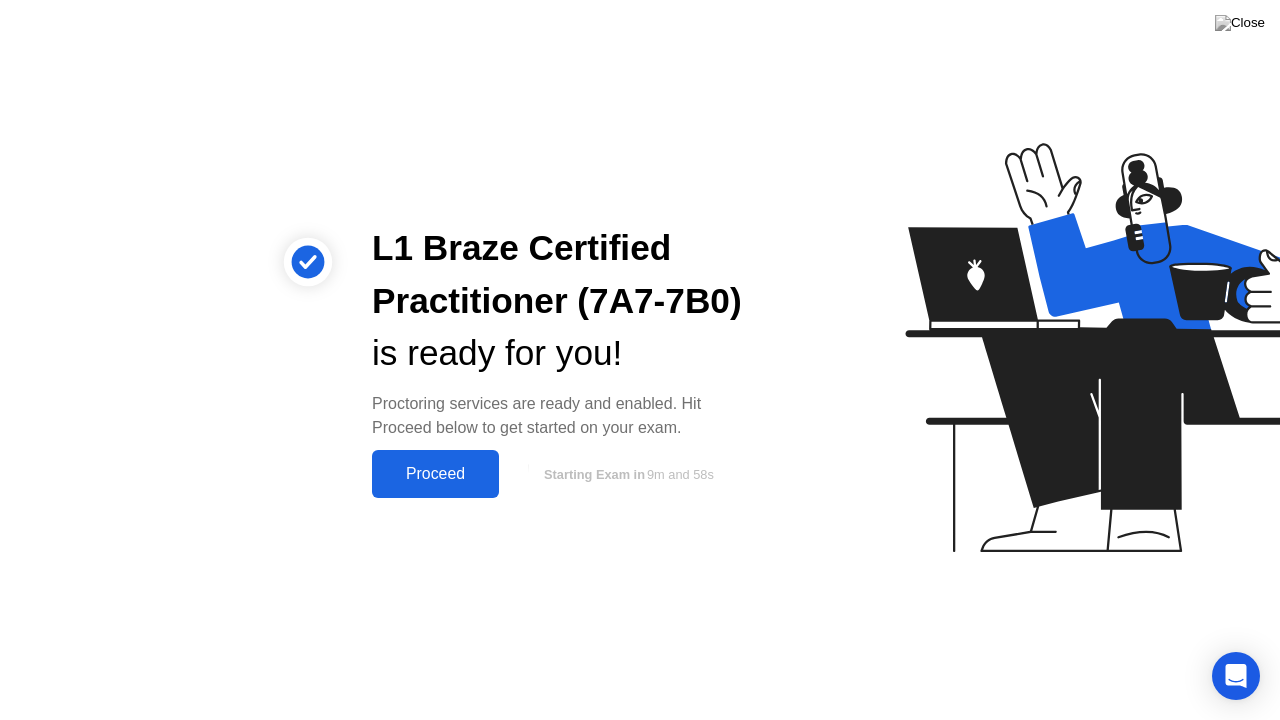 click on "Proceed" 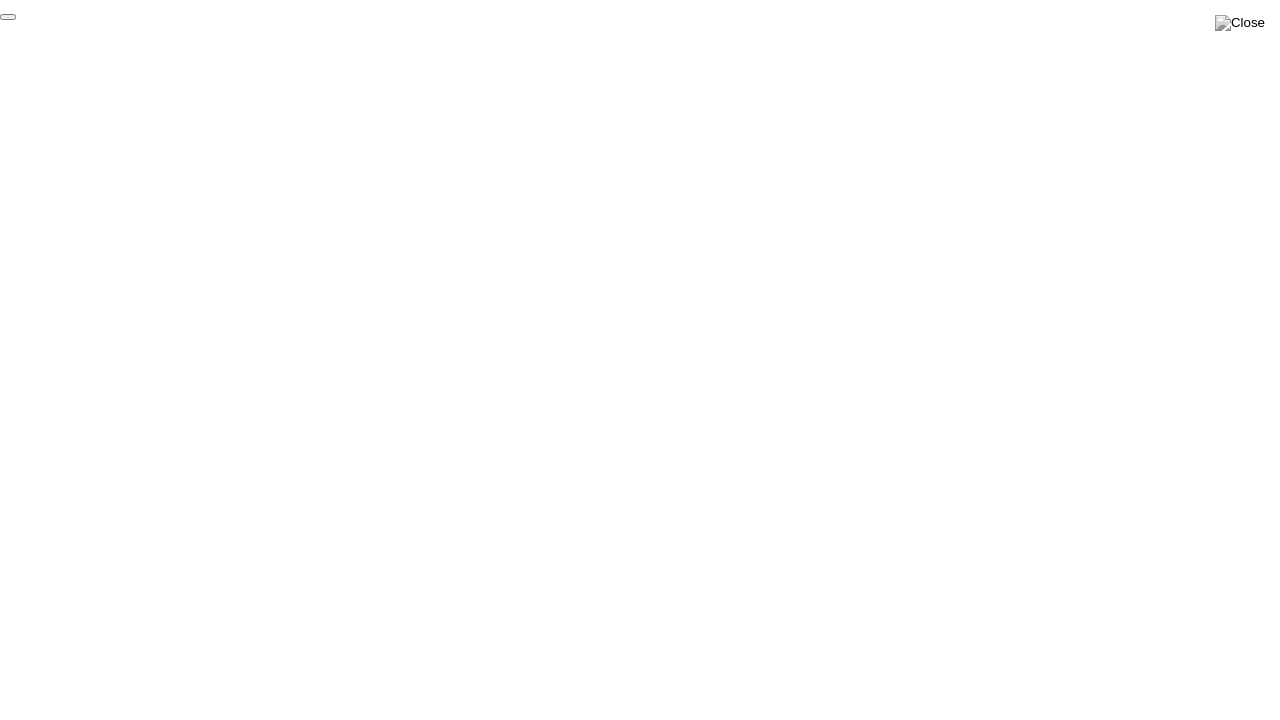 click on "End Proctoring Session" 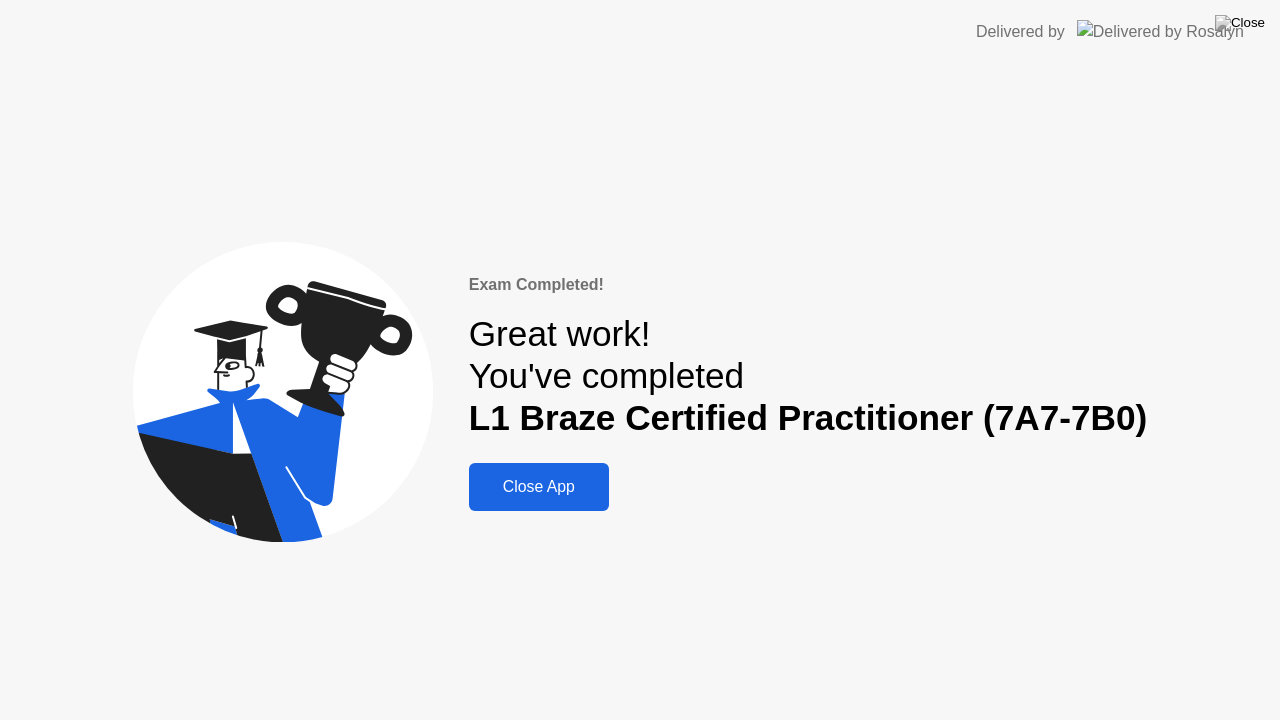 click on "Close App" 